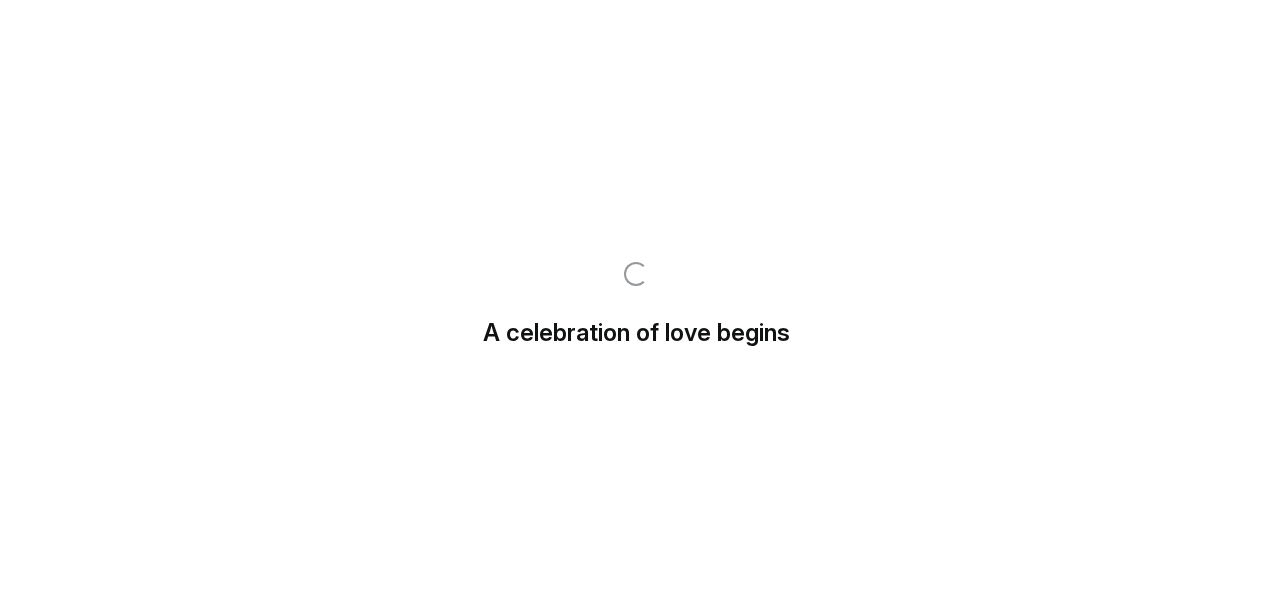 scroll, scrollTop: 0, scrollLeft: 0, axis: both 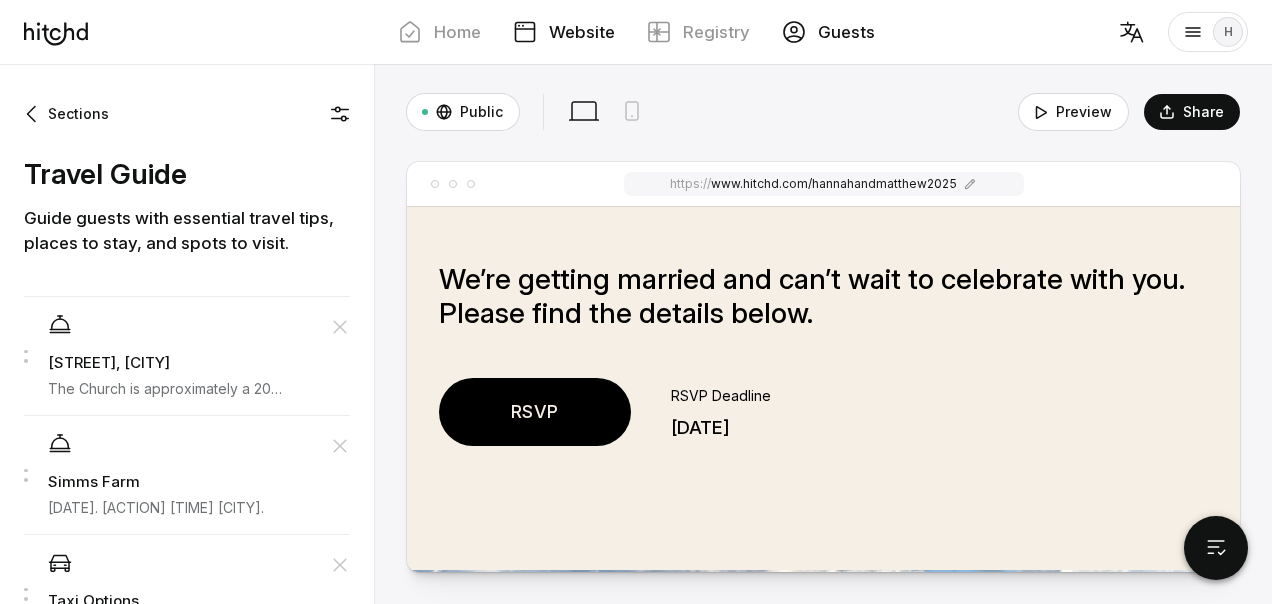 click on "Guests" at bounding box center [846, 32] 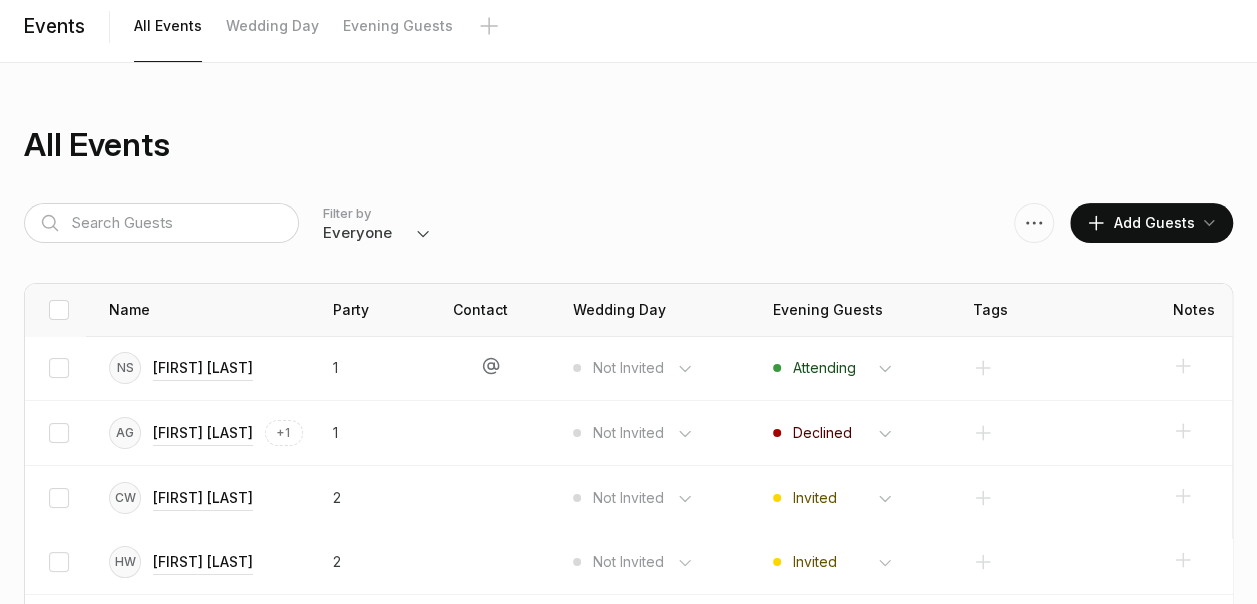 scroll, scrollTop: 110, scrollLeft: 0, axis: vertical 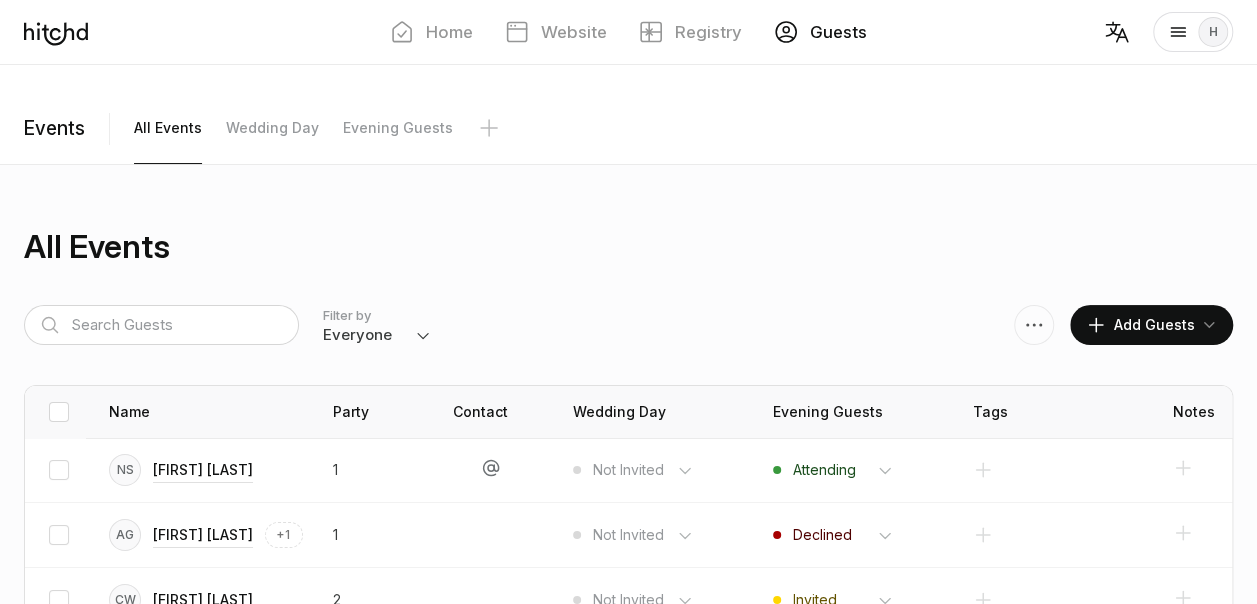 click on "Everyone
Attending
Declined
Awaiting
Not Invited" at bounding box center (377, 335) 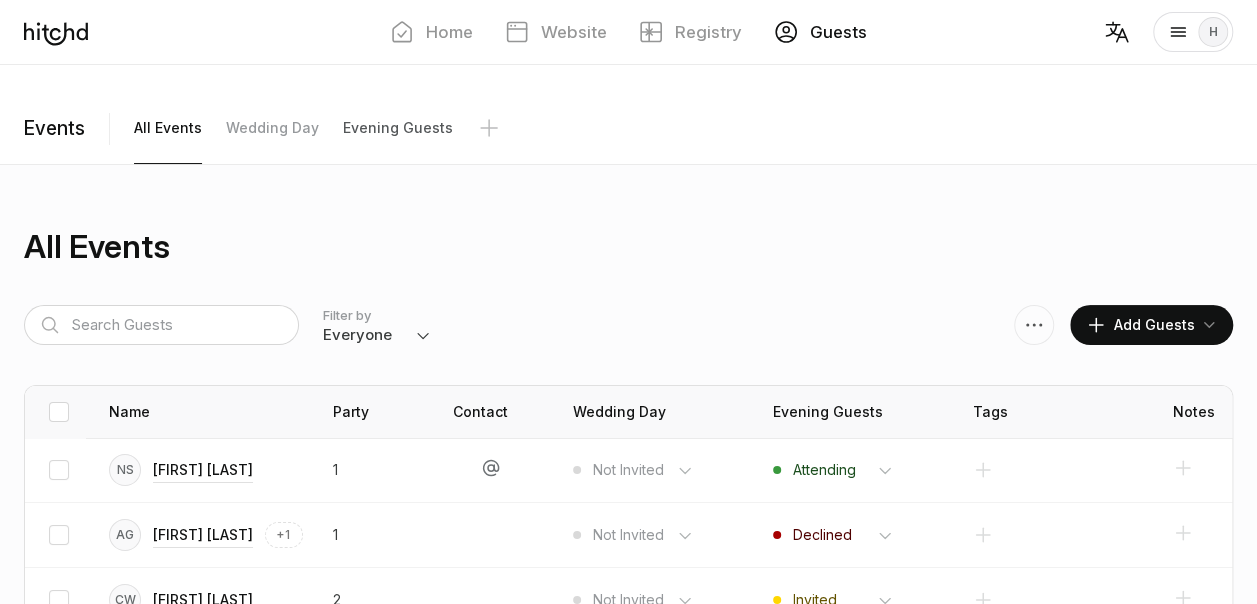 click on "Evening Guests" at bounding box center [168, 128] 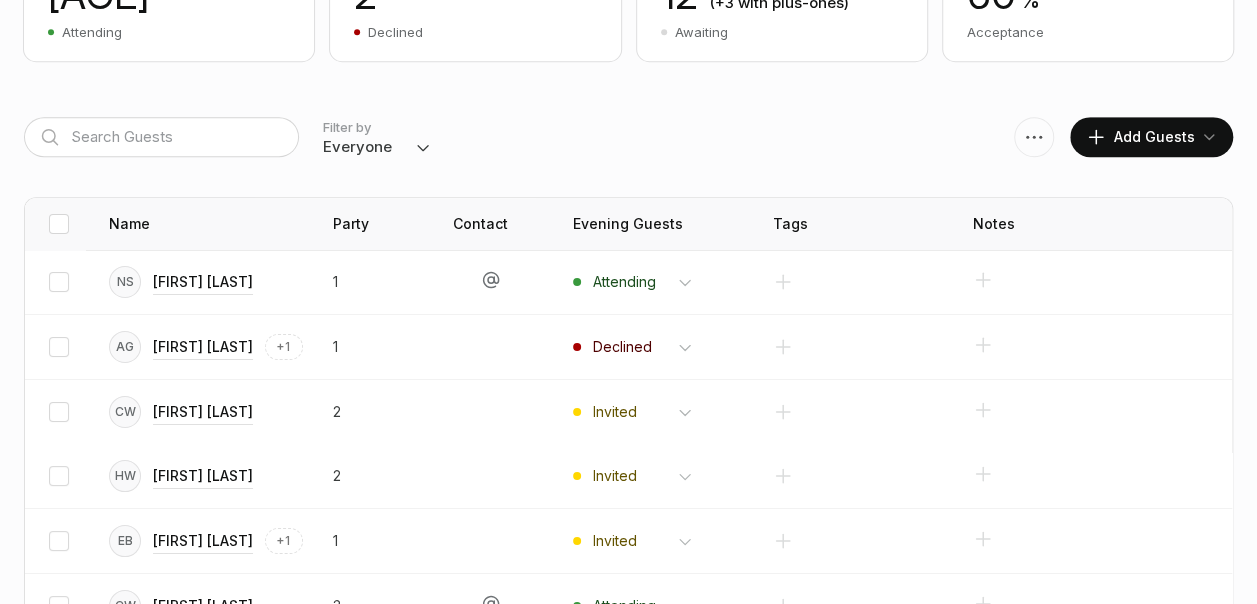 scroll, scrollTop: 609, scrollLeft: 0, axis: vertical 